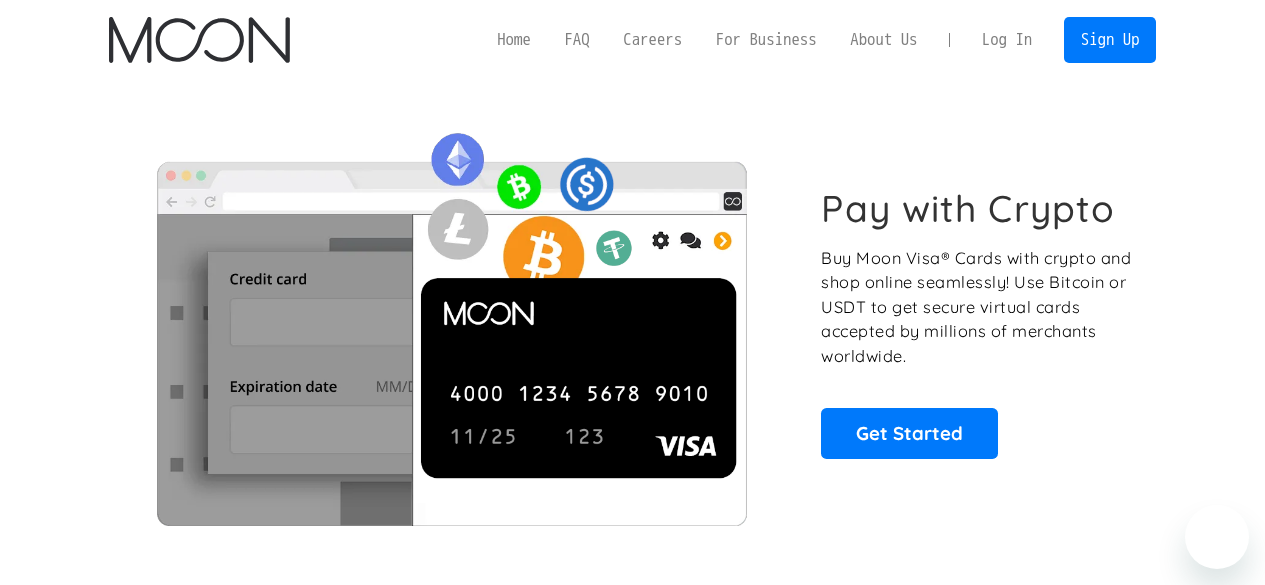 scroll, scrollTop: 0, scrollLeft: 0, axis: both 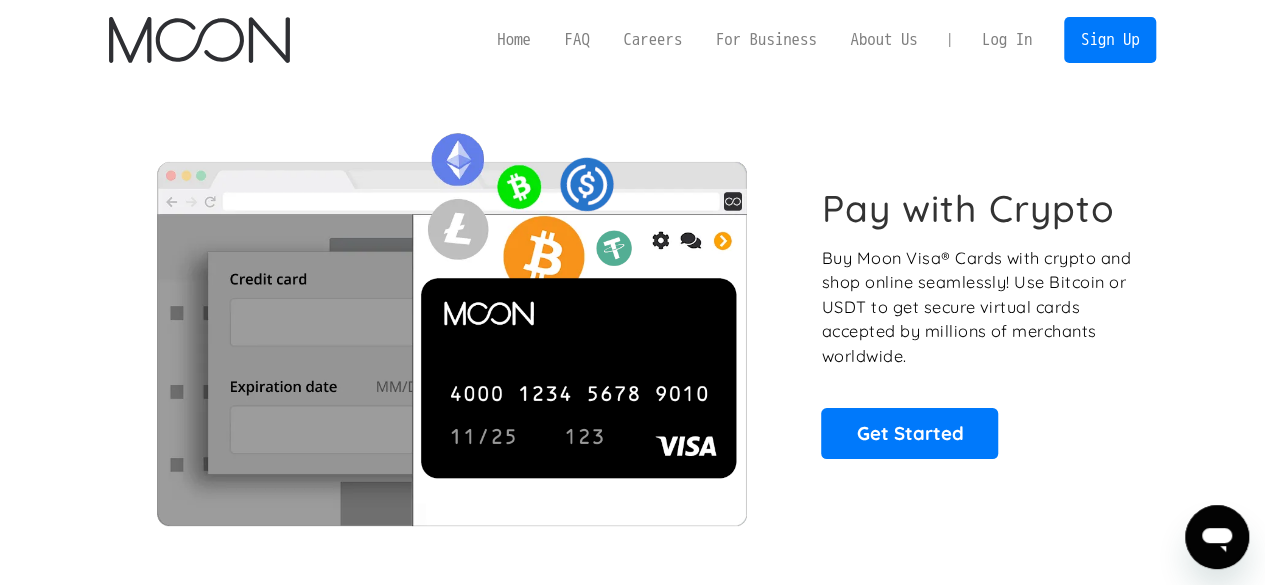 click on "Log In" at bounding box center (1007, 40) 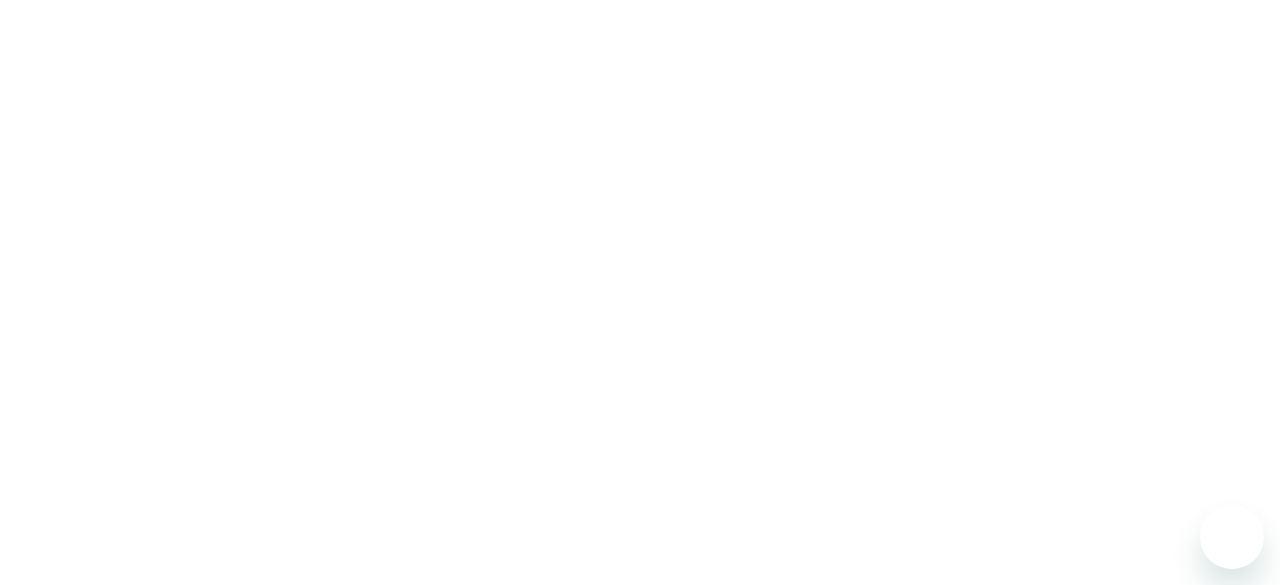 scroll, scrollTop: 0, scrollLeft: 0, axis: both 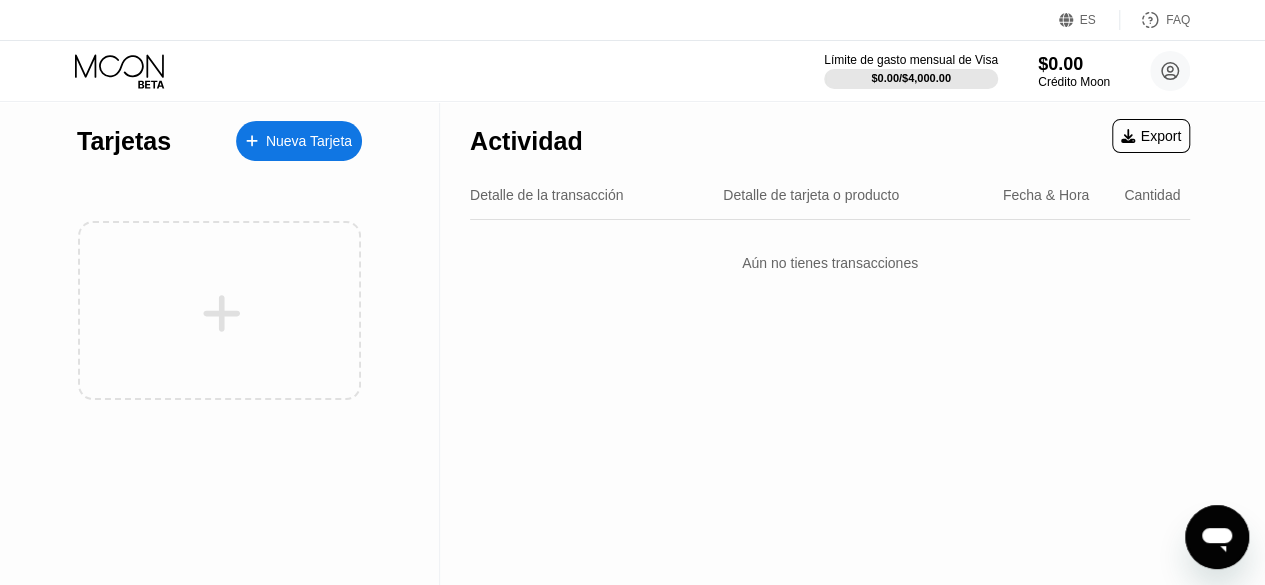 click on "Límite de gasto mensual de Visa $0.00 / $4,000.00 $0.00 Crédito Moon endacoresoft@gmail.com  Inicio Ajustes Apoyo Carreras Sobre Nosotros Cerrar sesión Política de privacidad Condiciones" at bounding box center [1007, 71] 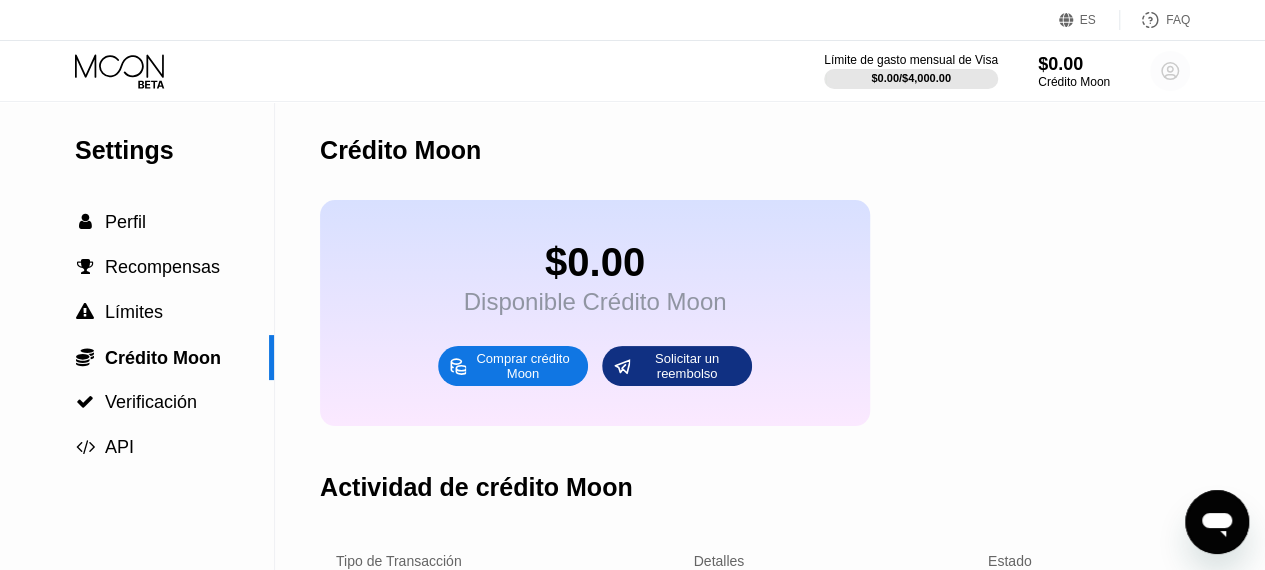 click 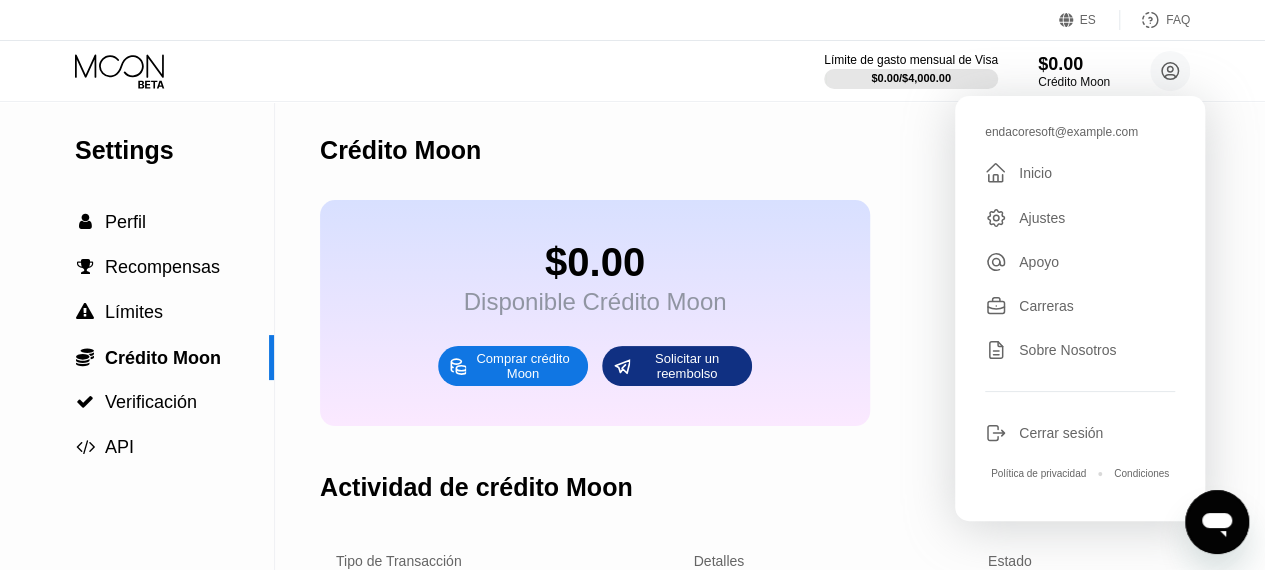 click on "Cerrar sesión" at bounding box center [1061, 433] 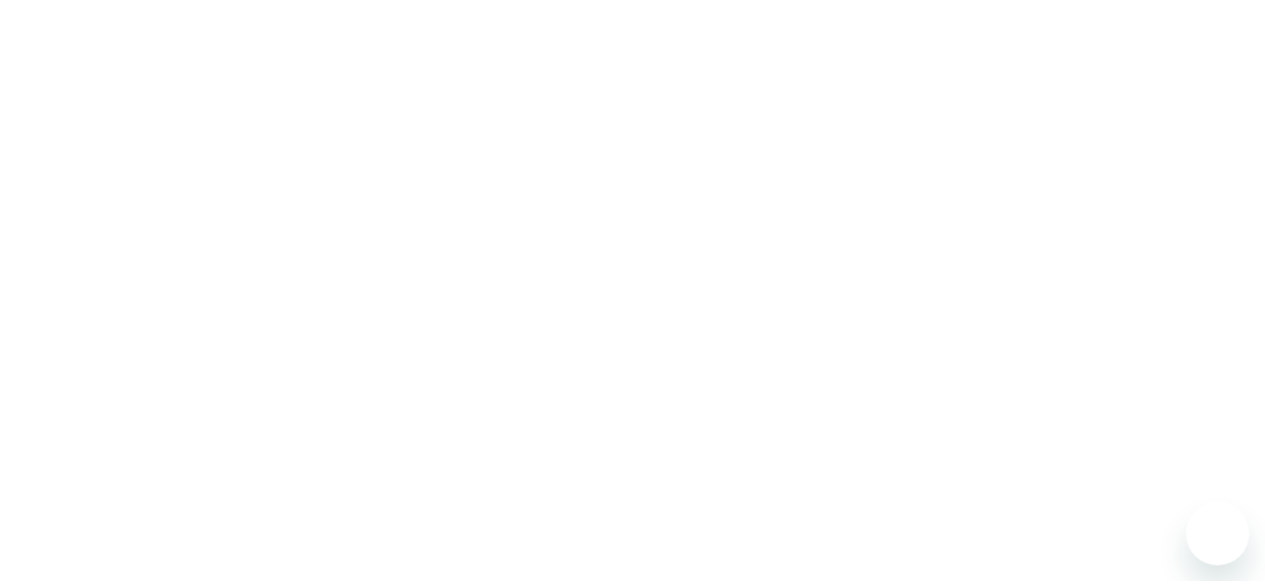 scroll, scrollTop: 0, scrollLeft: 0, axis: both 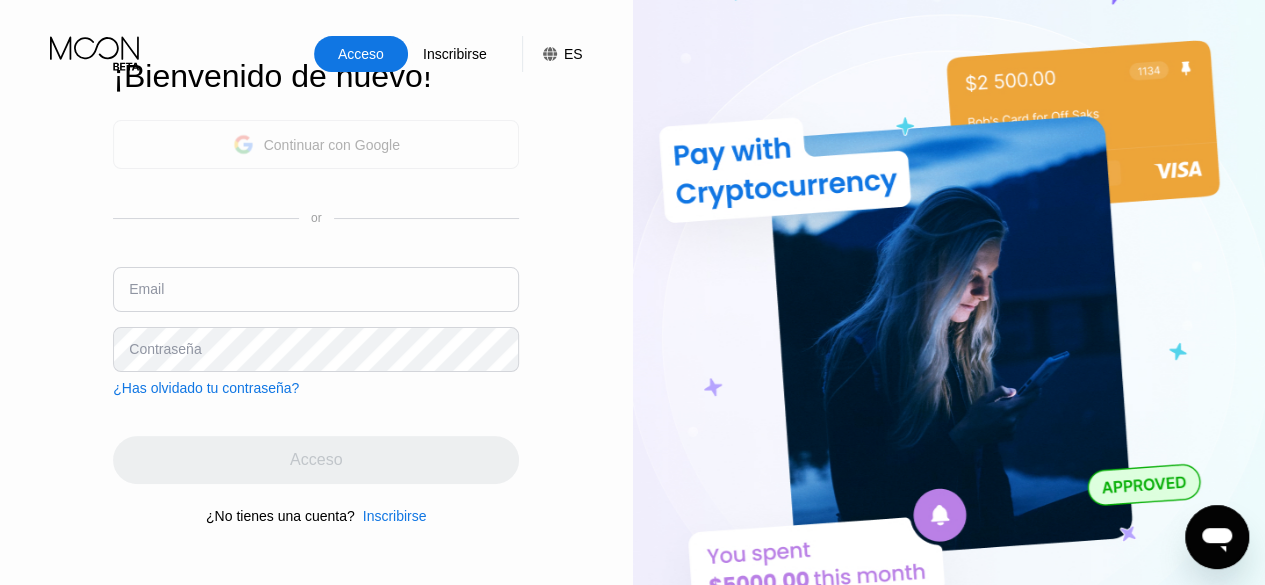 click on "Continuar con Google" at bounding box center (316, 144) 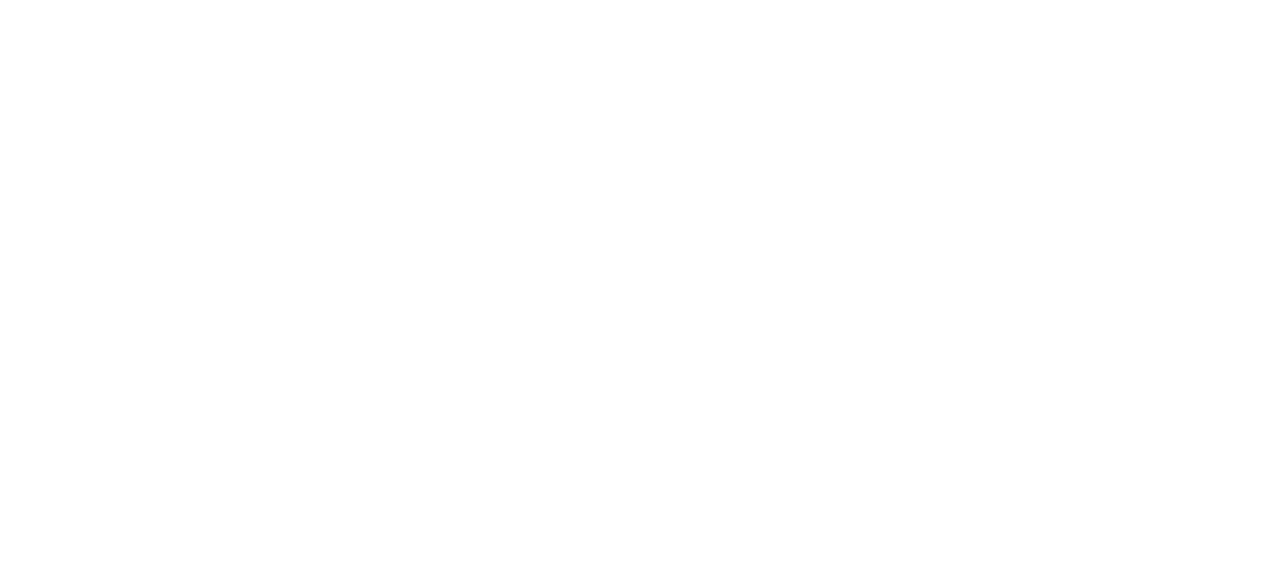 scroll, scrollTop: 0, scrollLeft: 0, axis: both 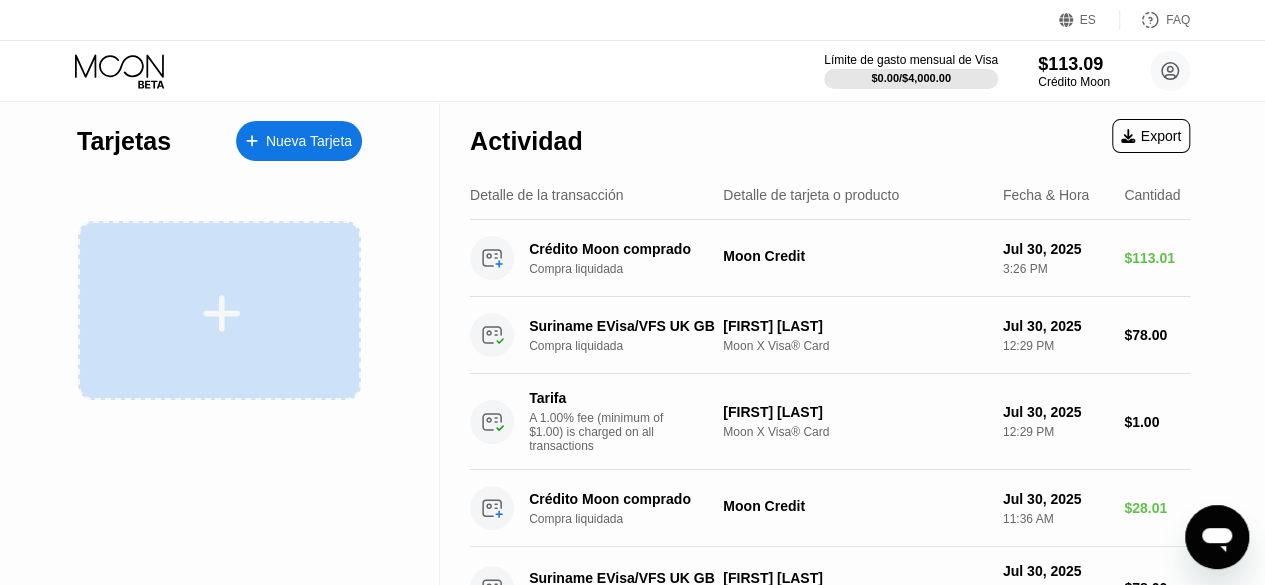 click at bounding box center (222, 313) 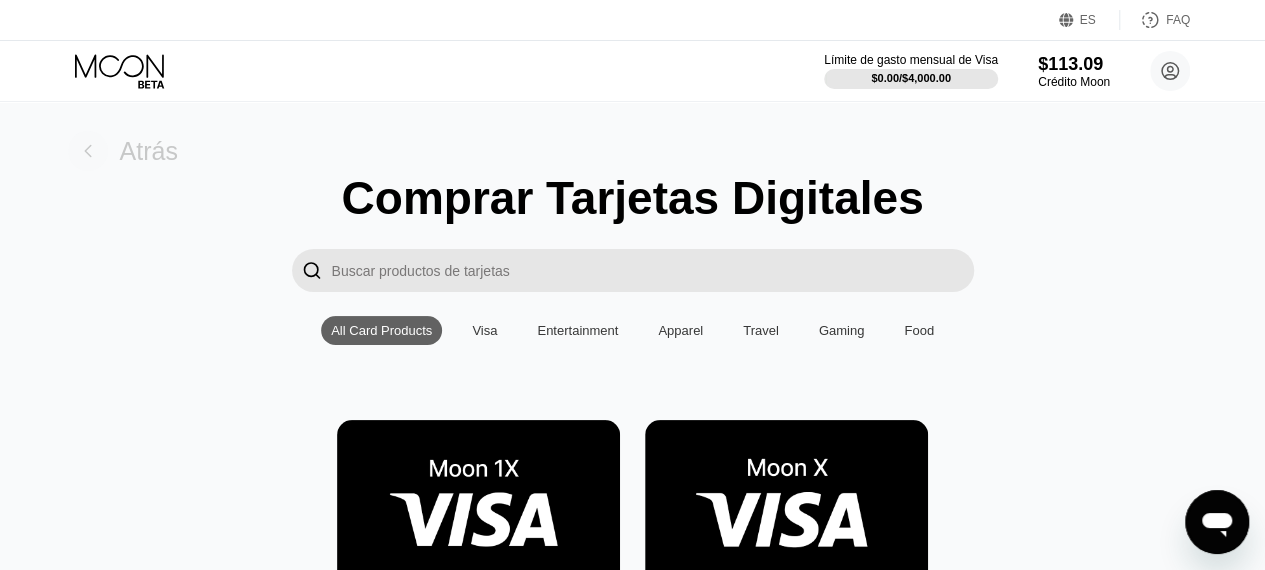 click 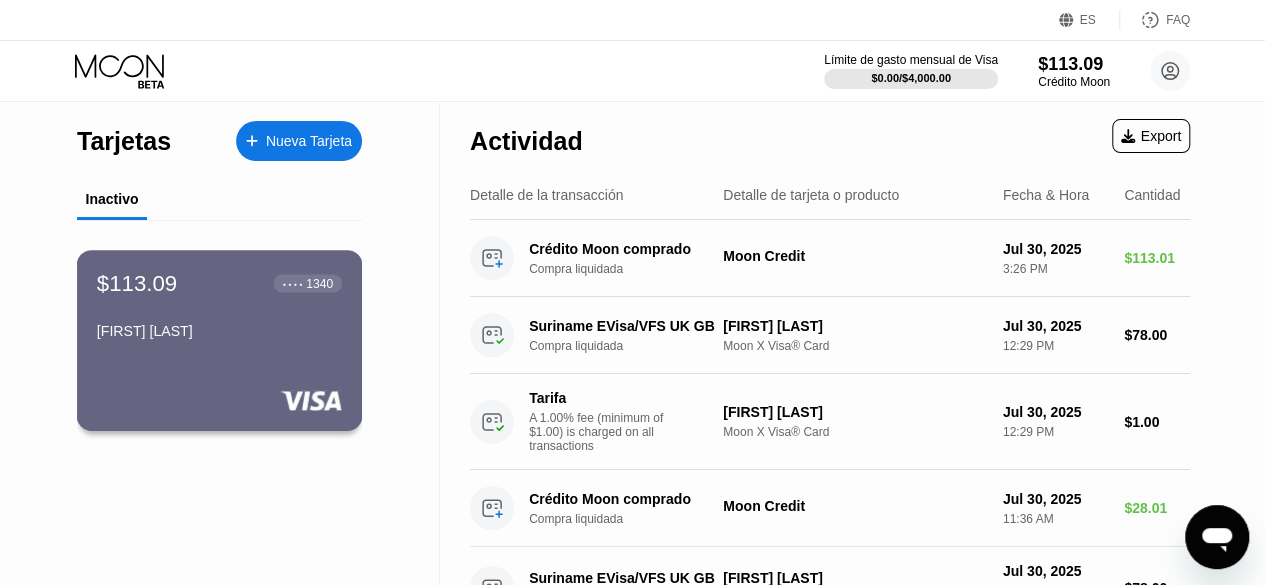click on "$[PRICE] ● ● ● ● [LAST_FOUR_DIGITS] [FIRST] [LAST]" at bounding box center [220, 340] 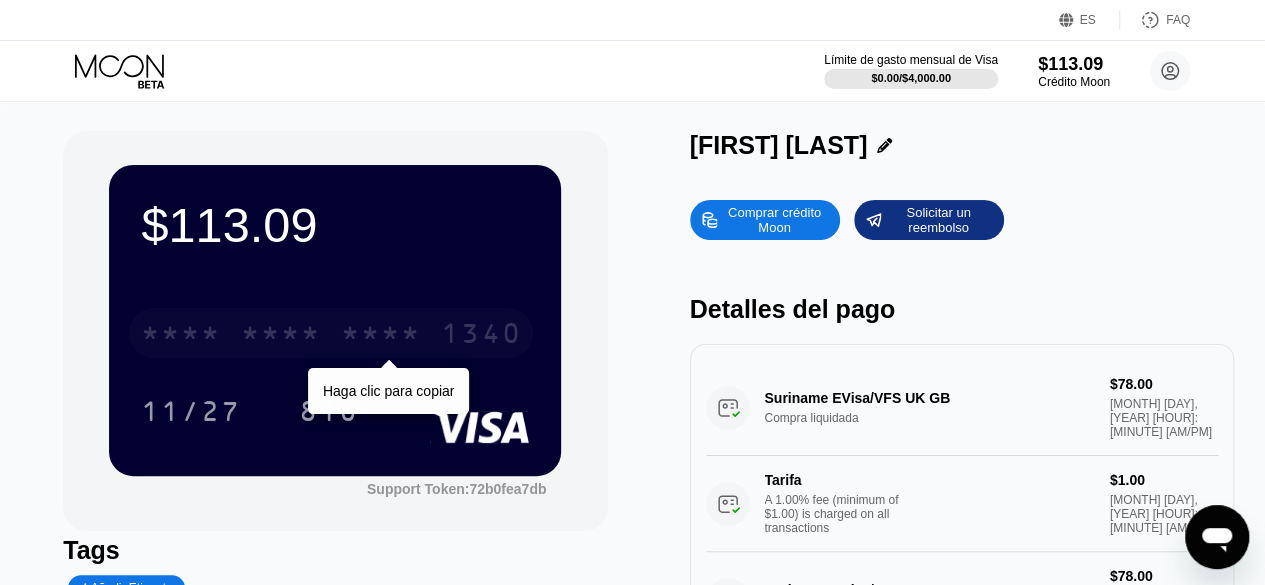 click on "1340" at bounding box center [481, 336] 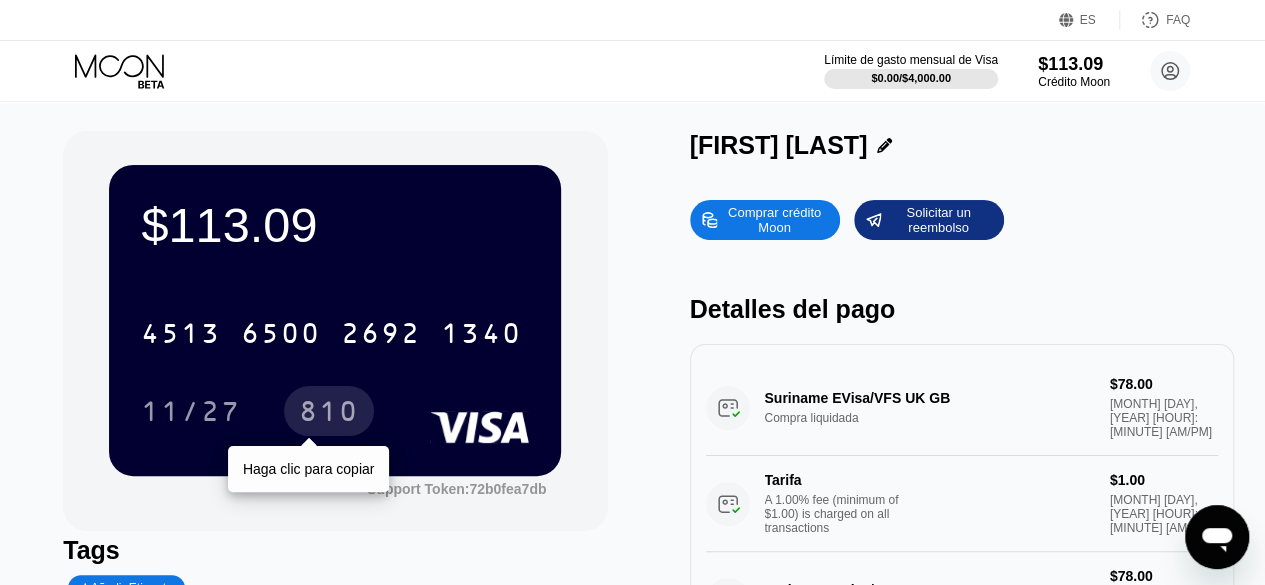 click on "810" at bounding box center [329, 414] 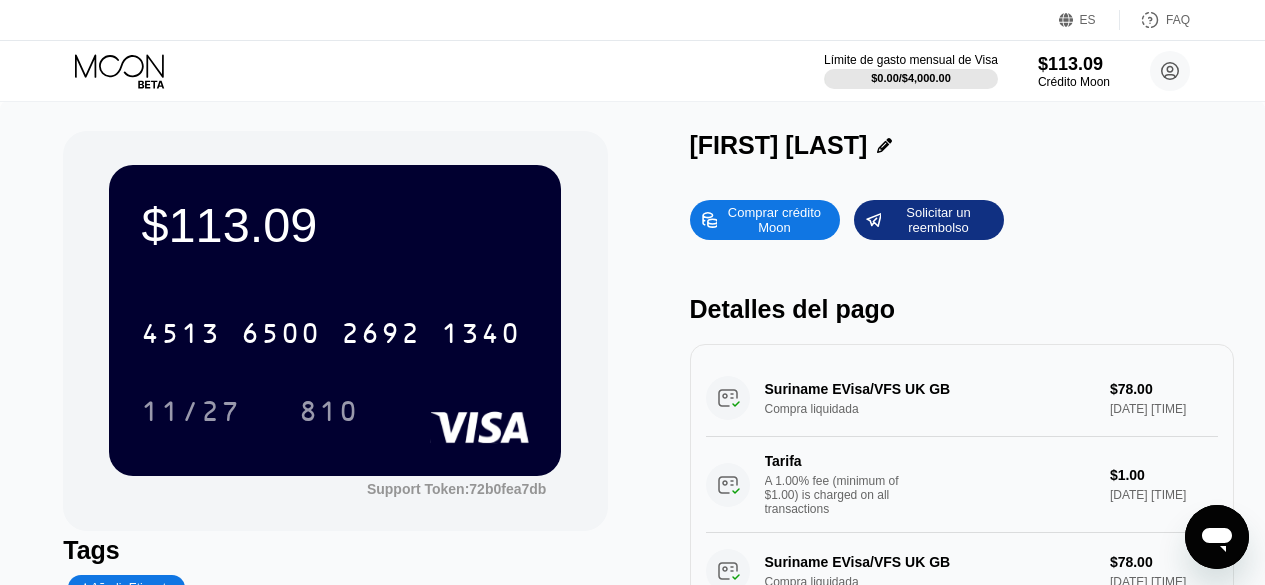 scroll, scrollTop: 0, scrollLeft: 0, axis: both 